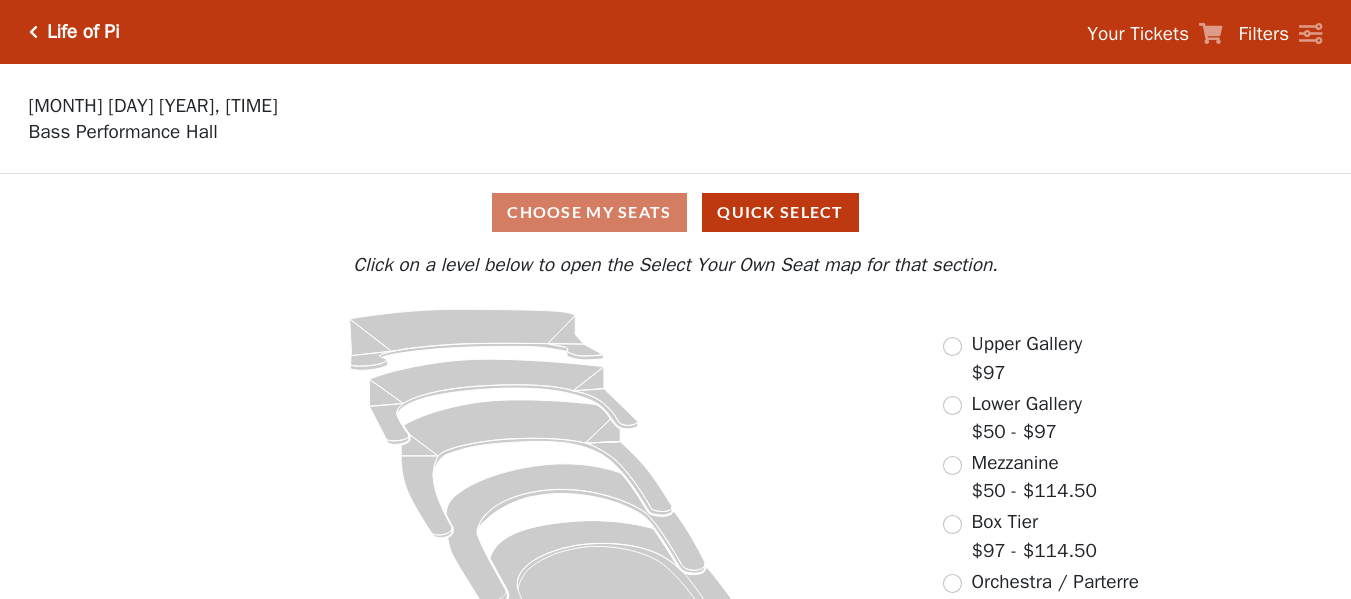 scroll, scrollTop: 0, scrollLeft: 0, axis: both 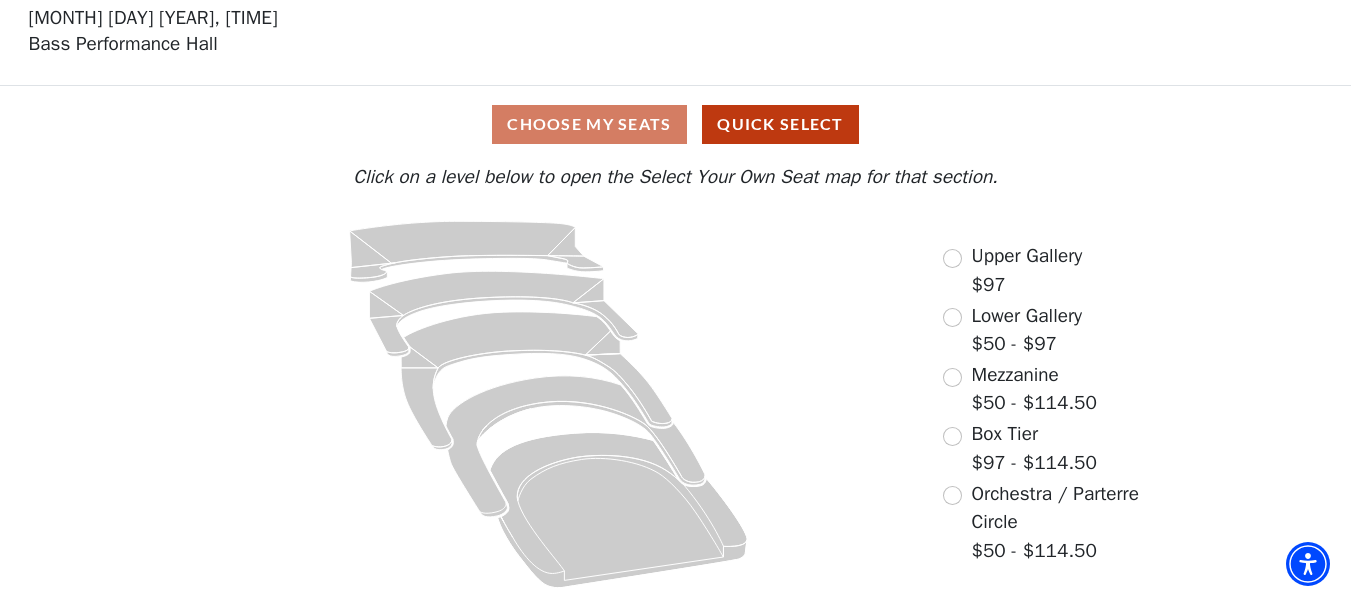 click on "Upper Gallery $97" at bounding box center [1012, 270] 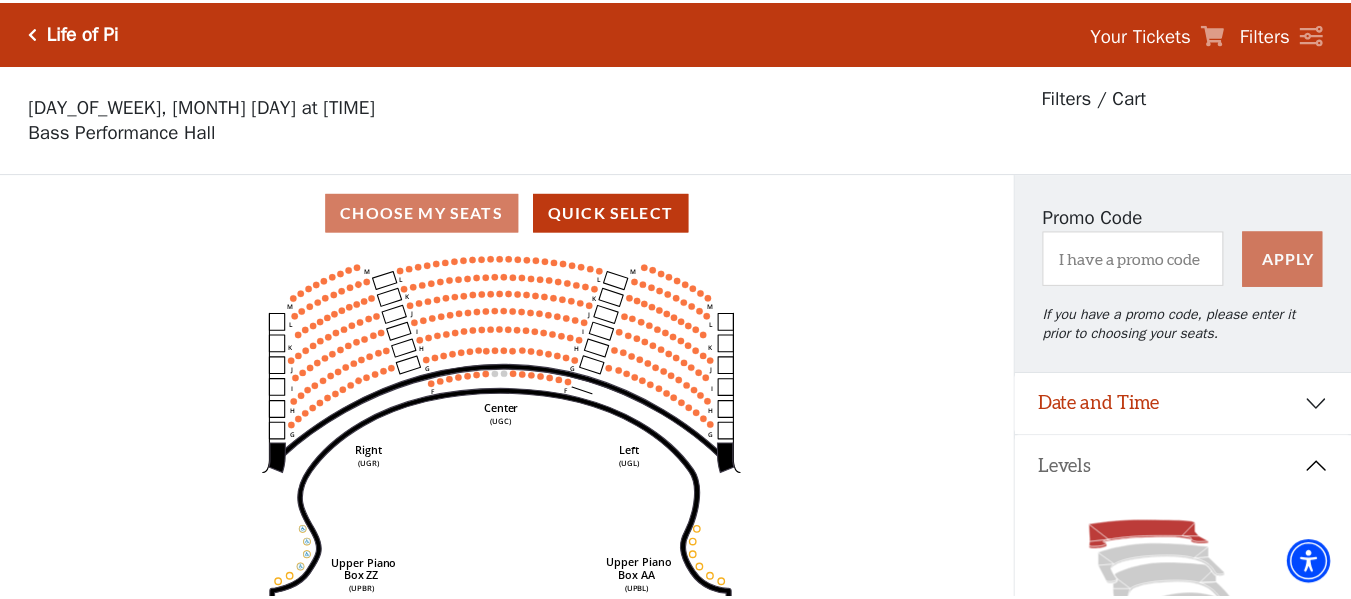scroll, scrollTop: 93, scrollLeft: 0, axis: vertical 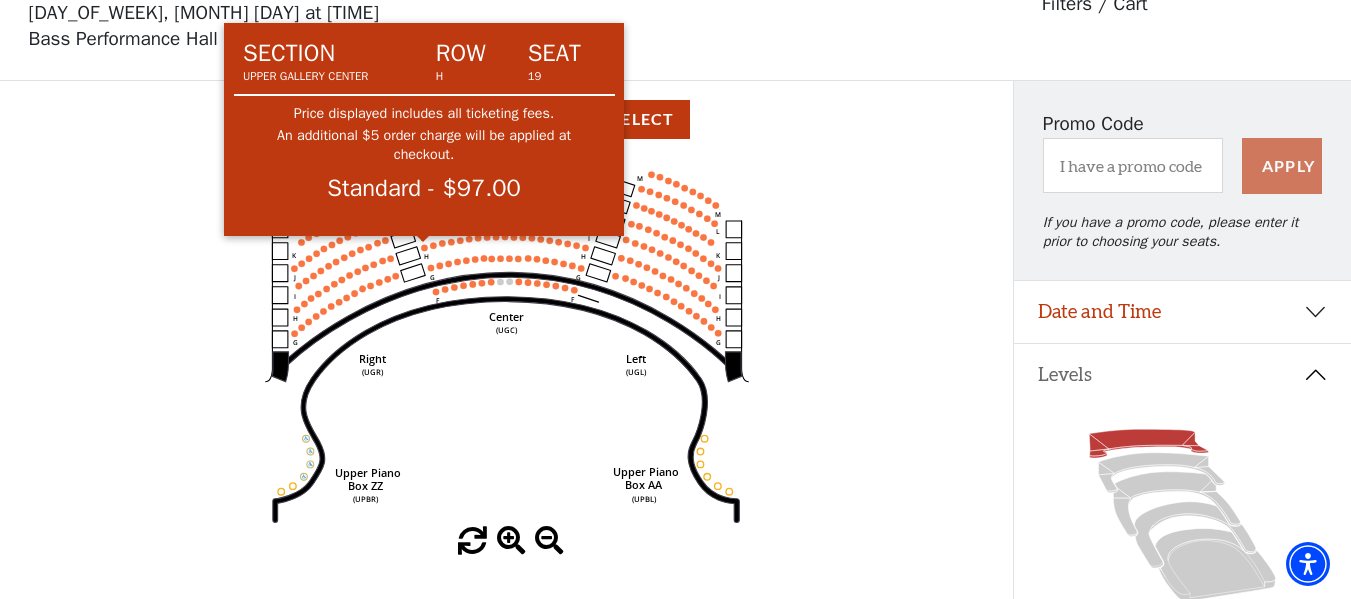 click 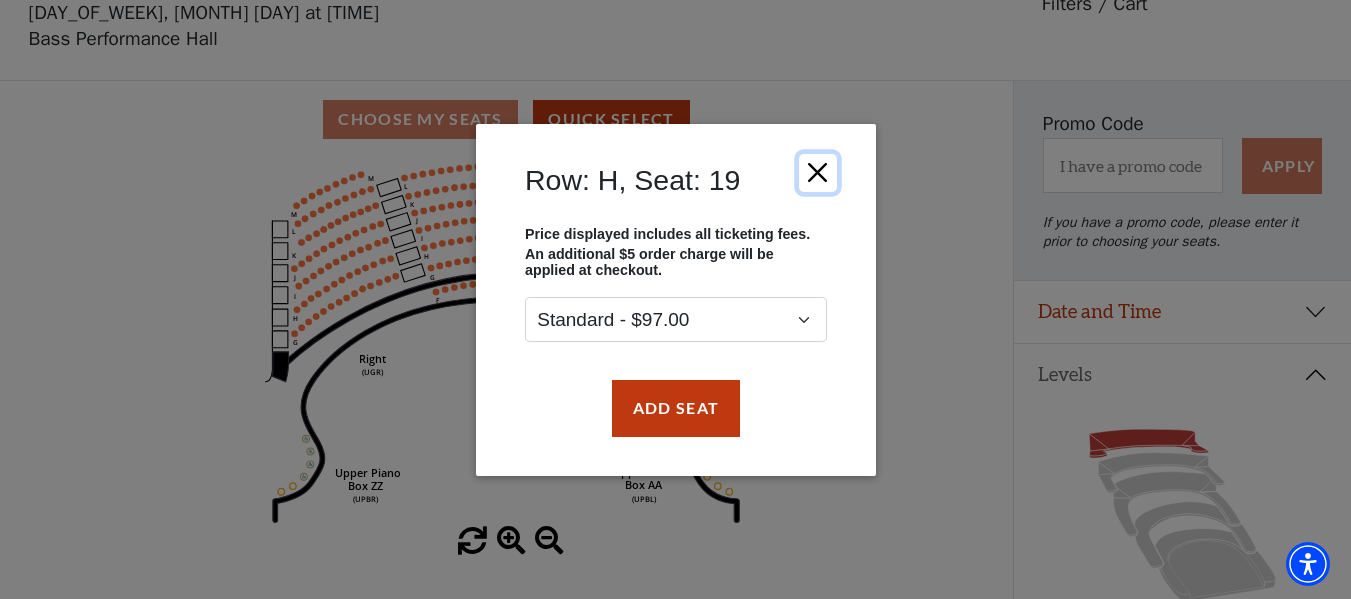 click at bounding box center [817, 172] 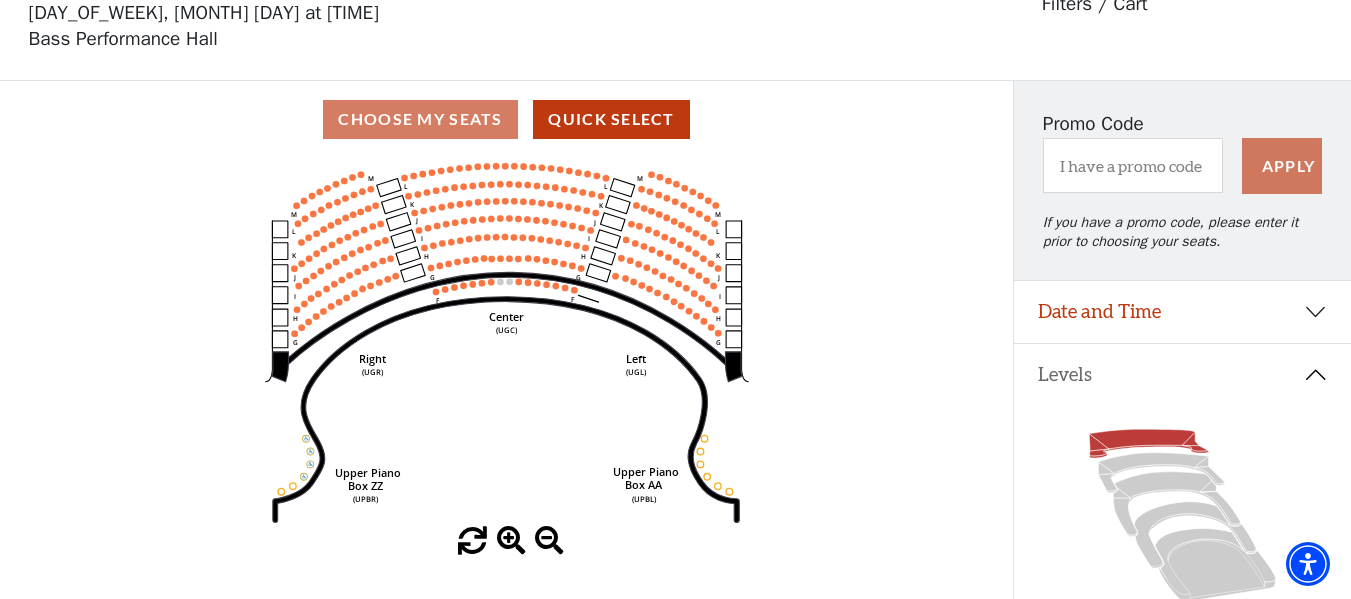 click at bounding box center (511, 541) 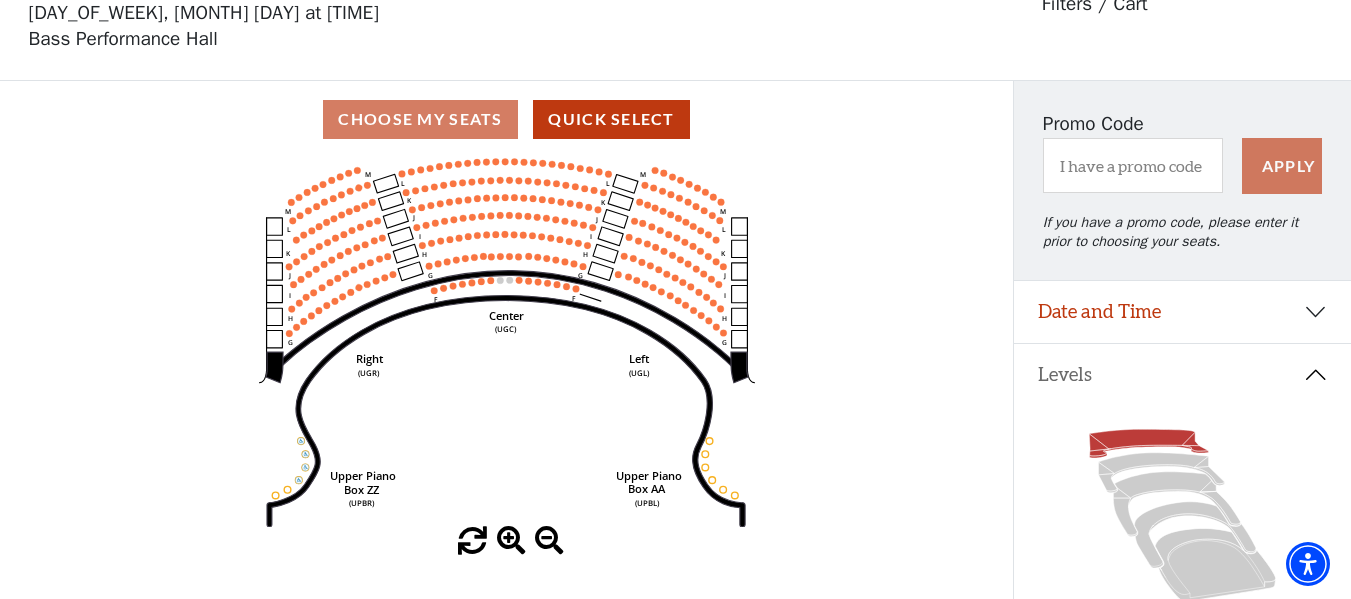 click at bounding box center (511, 541) 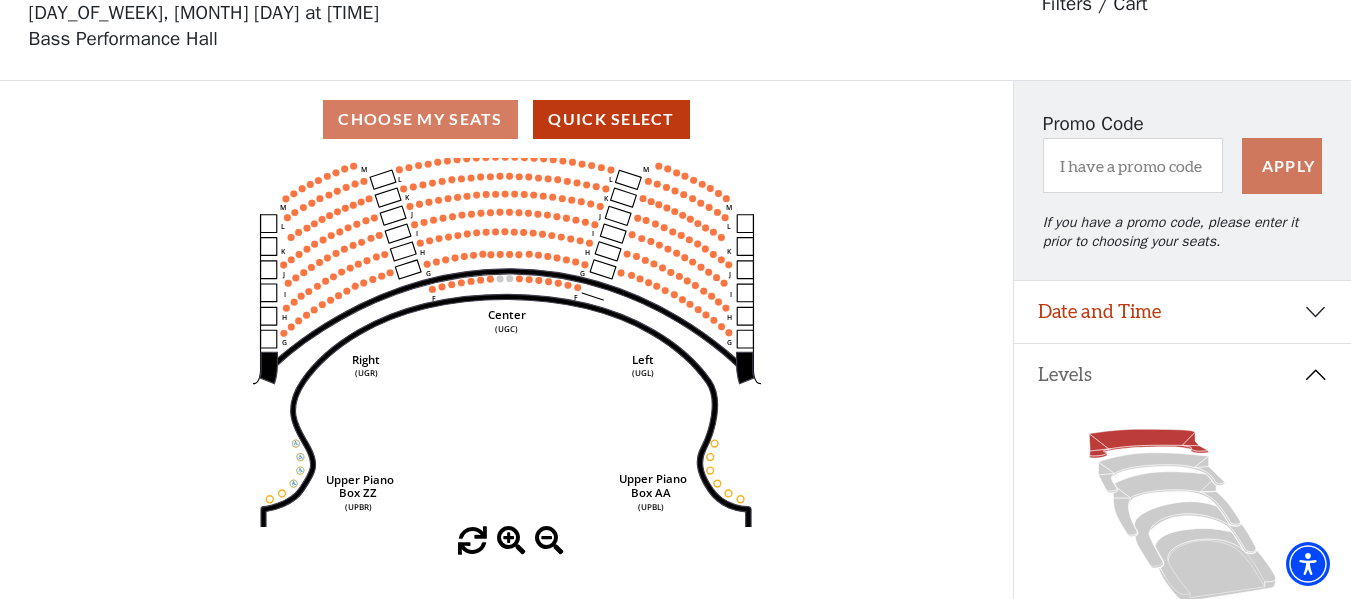click at bounding box center (511, 541) 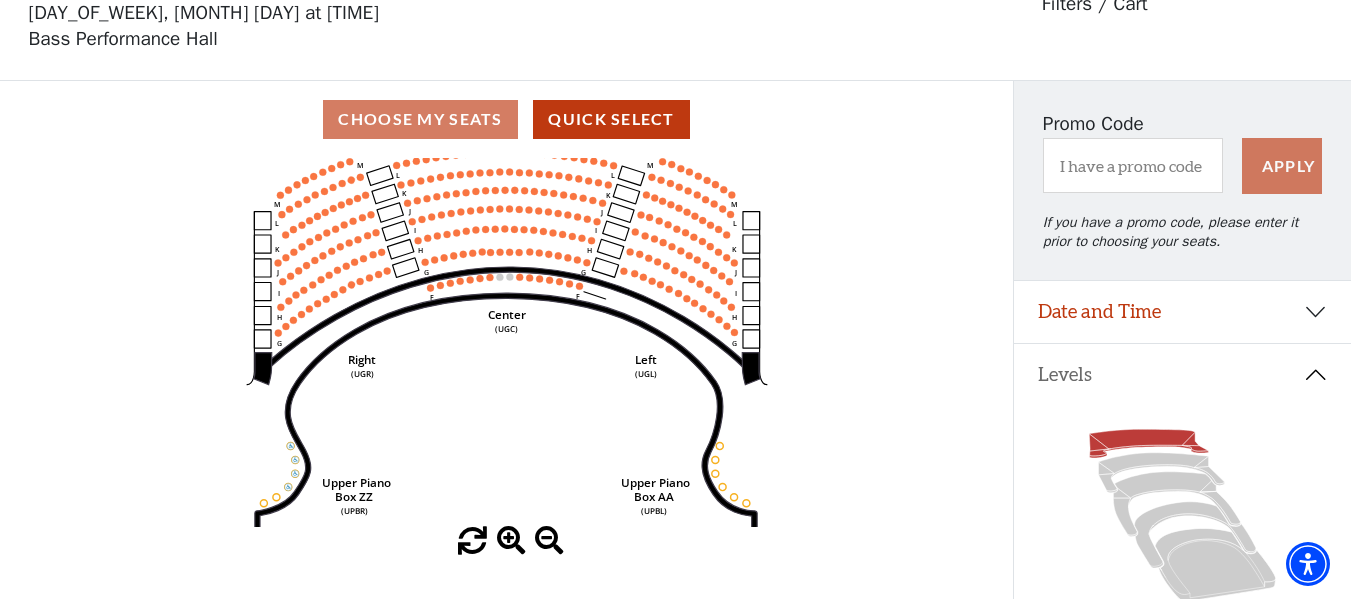 click at bounding box center (511, 541) 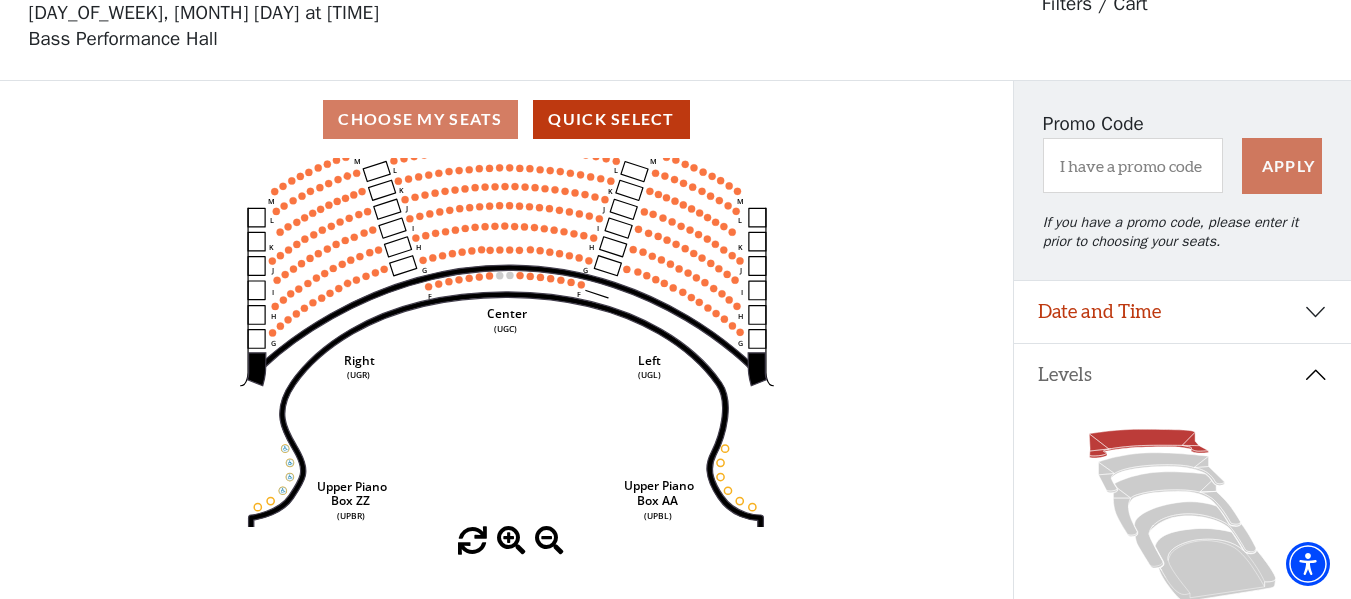 click at bounding box center [511, 541] 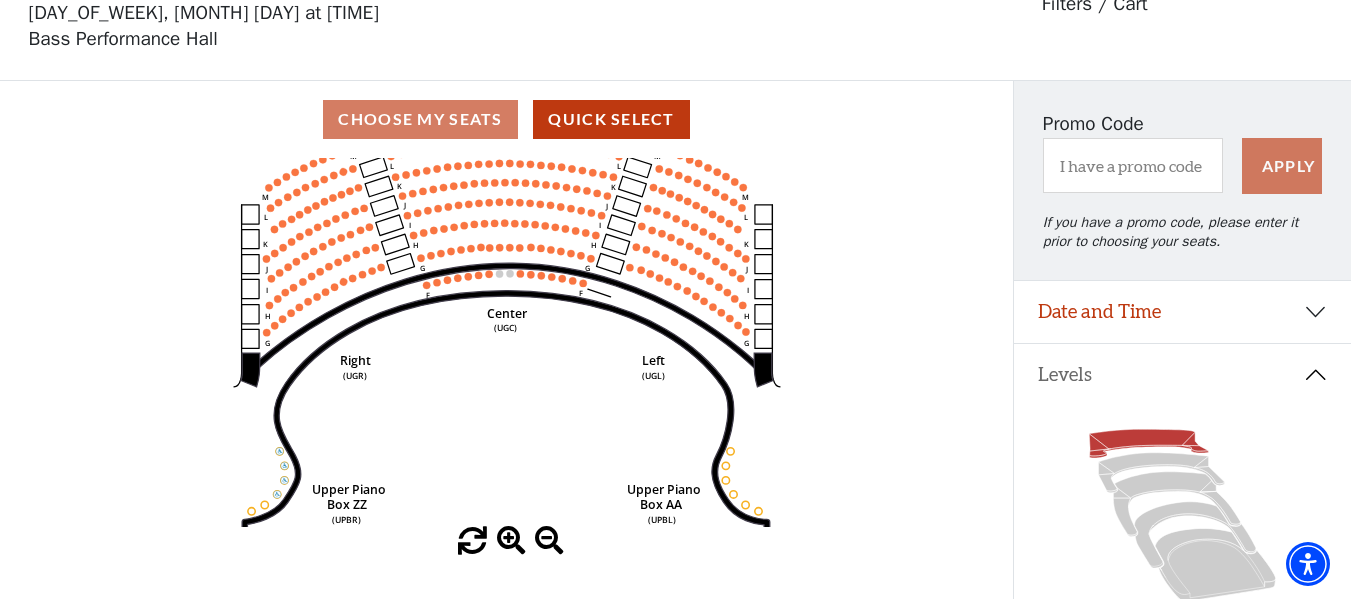 click at bounding box center (511, 541) 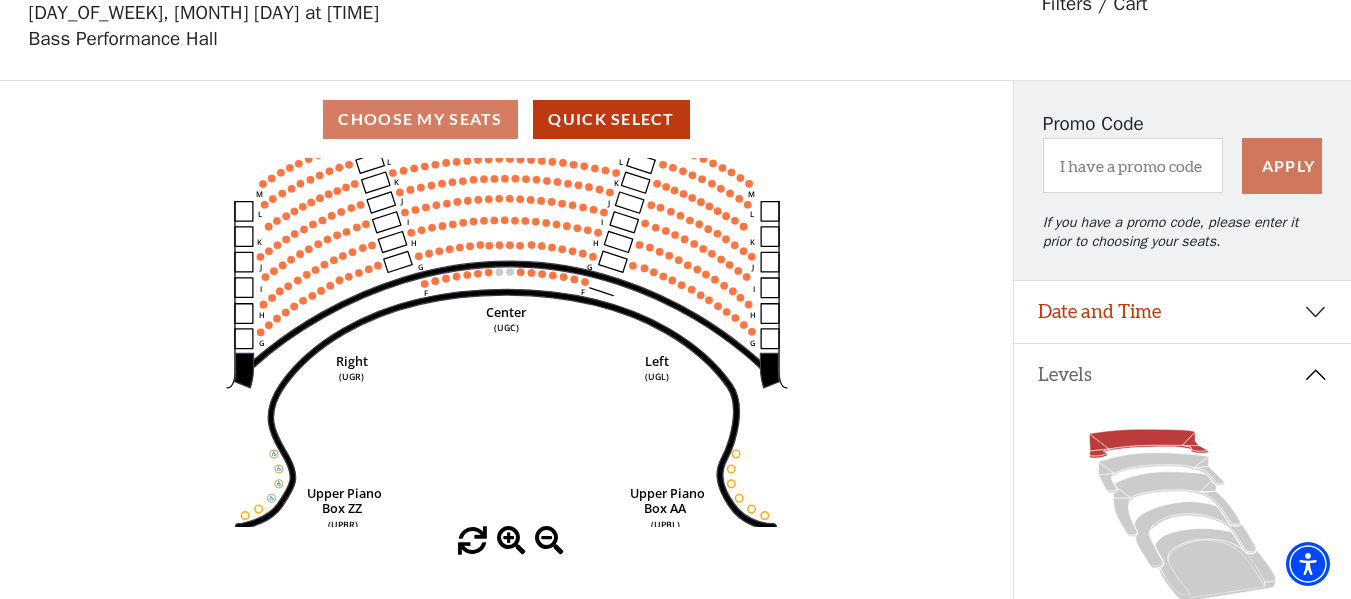 click at bounding box center [511, 541] 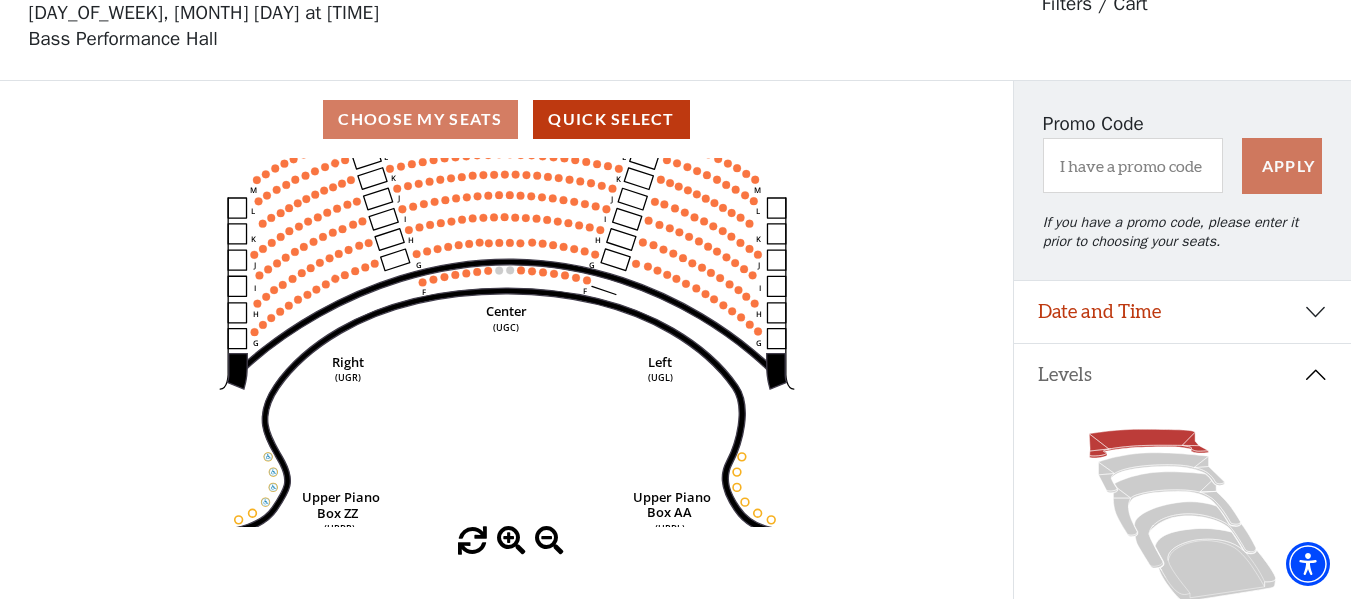 click at bounding box center (511, 541) 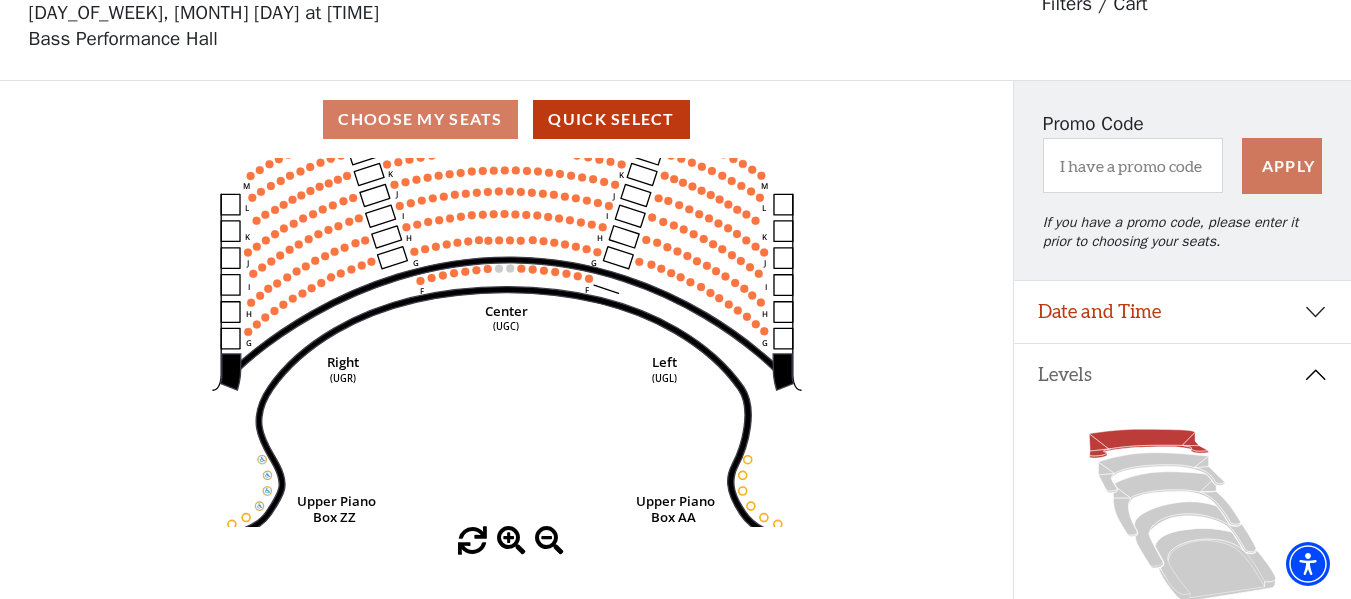 click at bounding box center [511, 541] 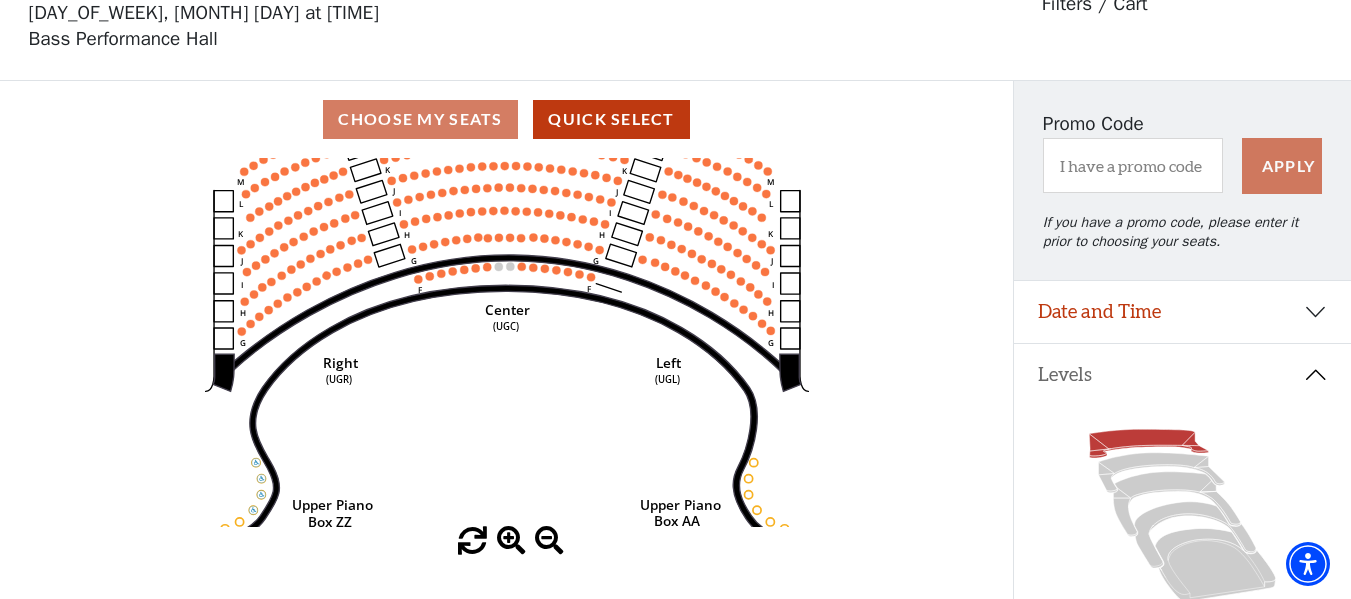 click at bounding box center [511, 541] 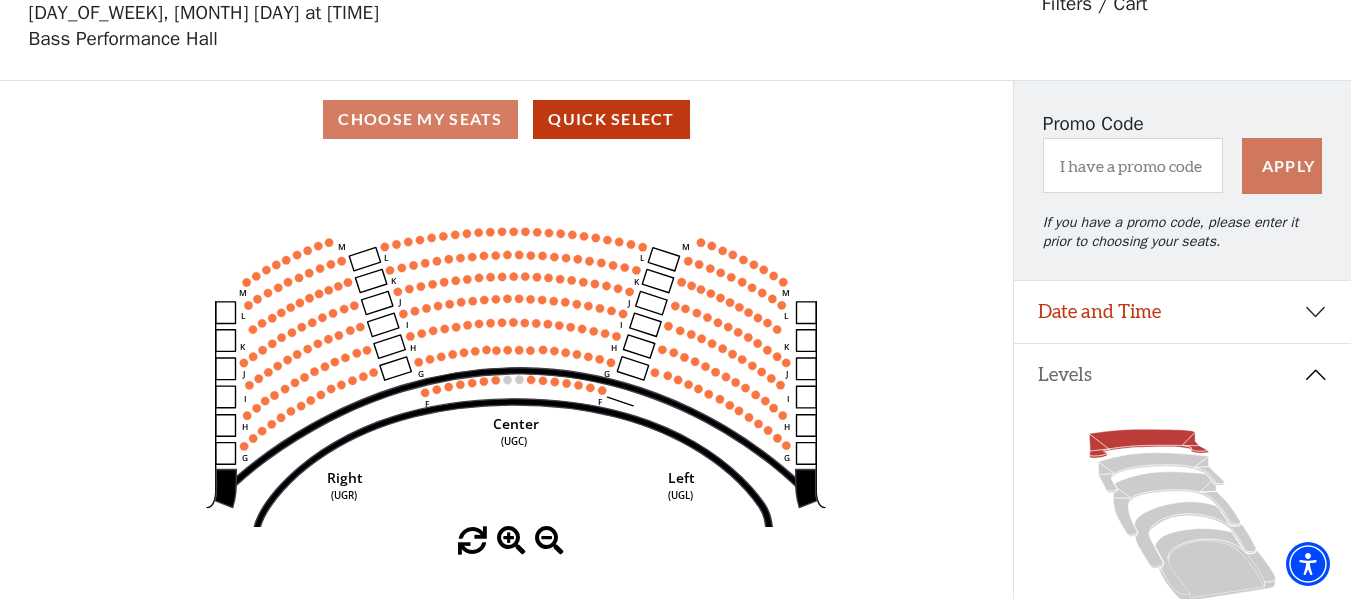 drag, startPoint x: 477, startPoint y: 294, endPoint x: 486, endPoint y: 409, distance: 115.35164 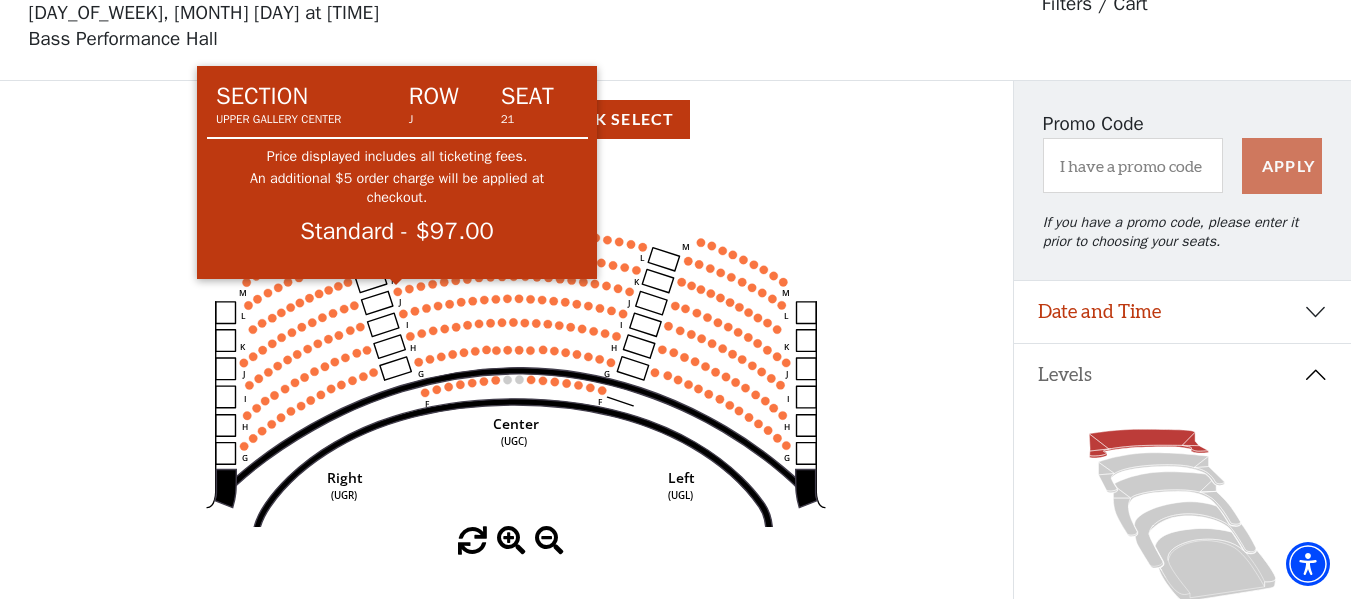 click 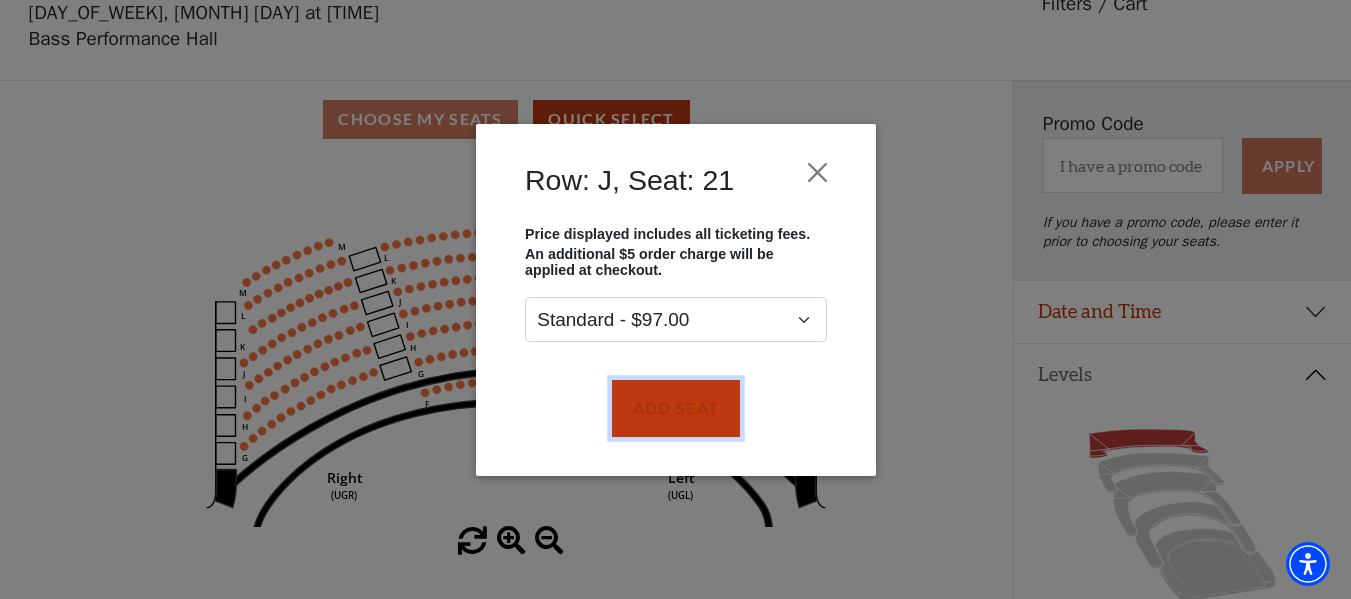 click on "Add Seat" at bounding box center [675, 408] 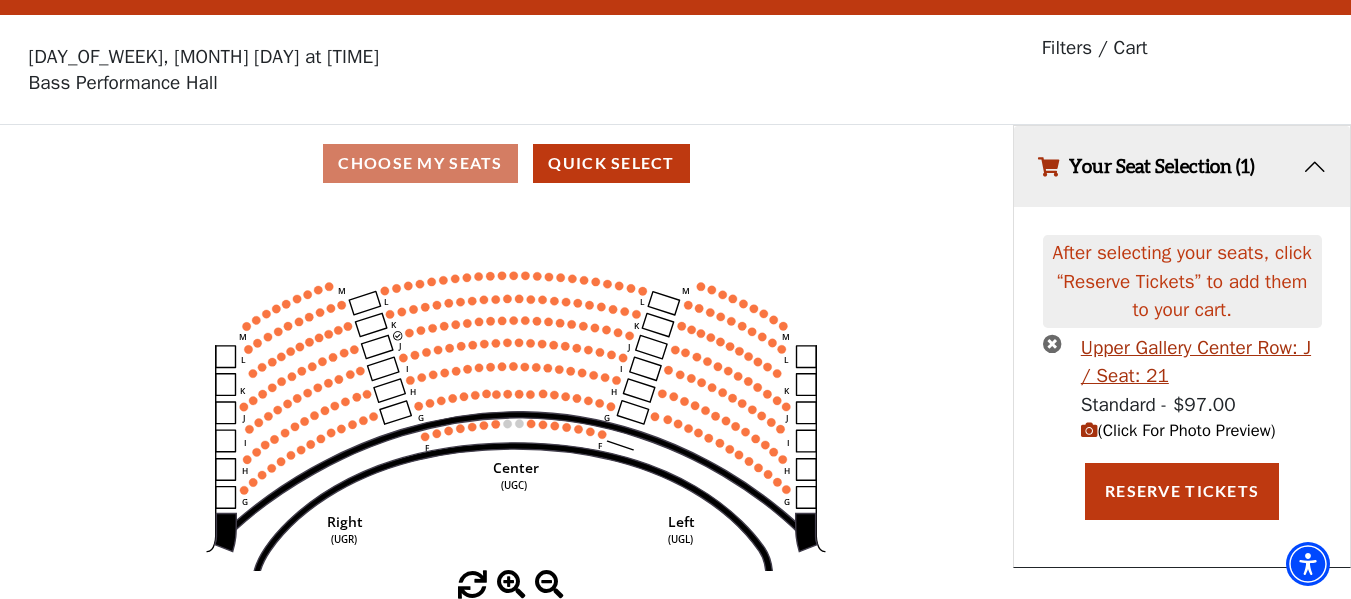 scroll, scrollTop: 0, scrollLeft: 0, axis: both 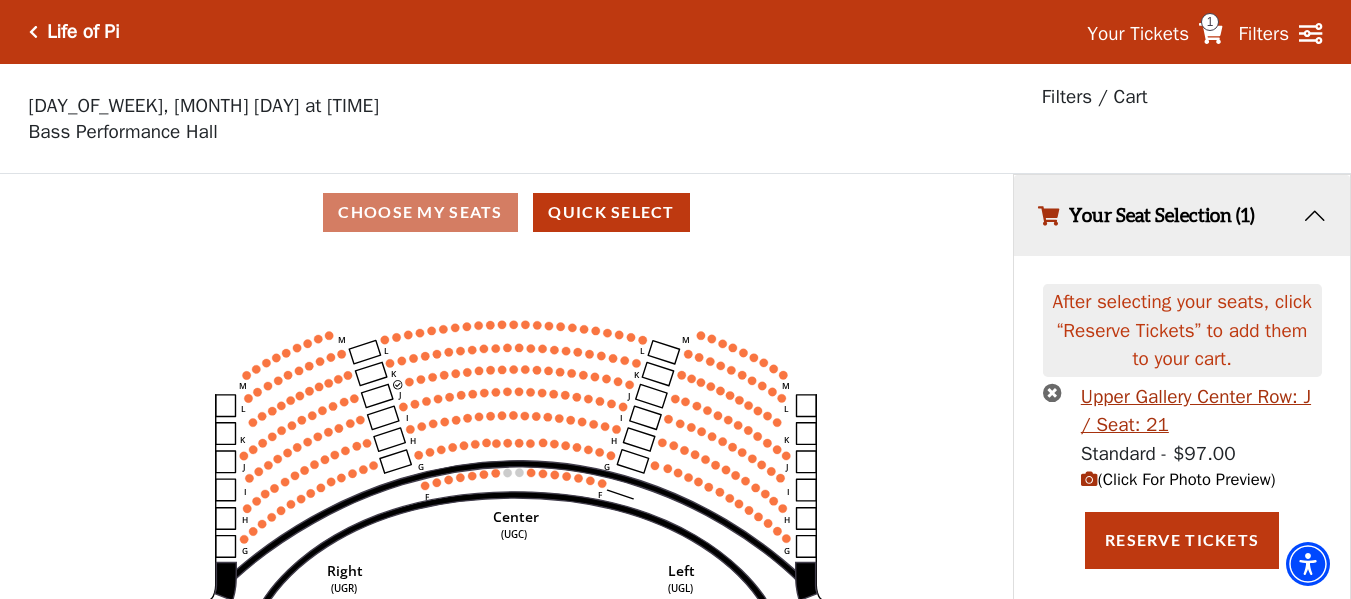 click 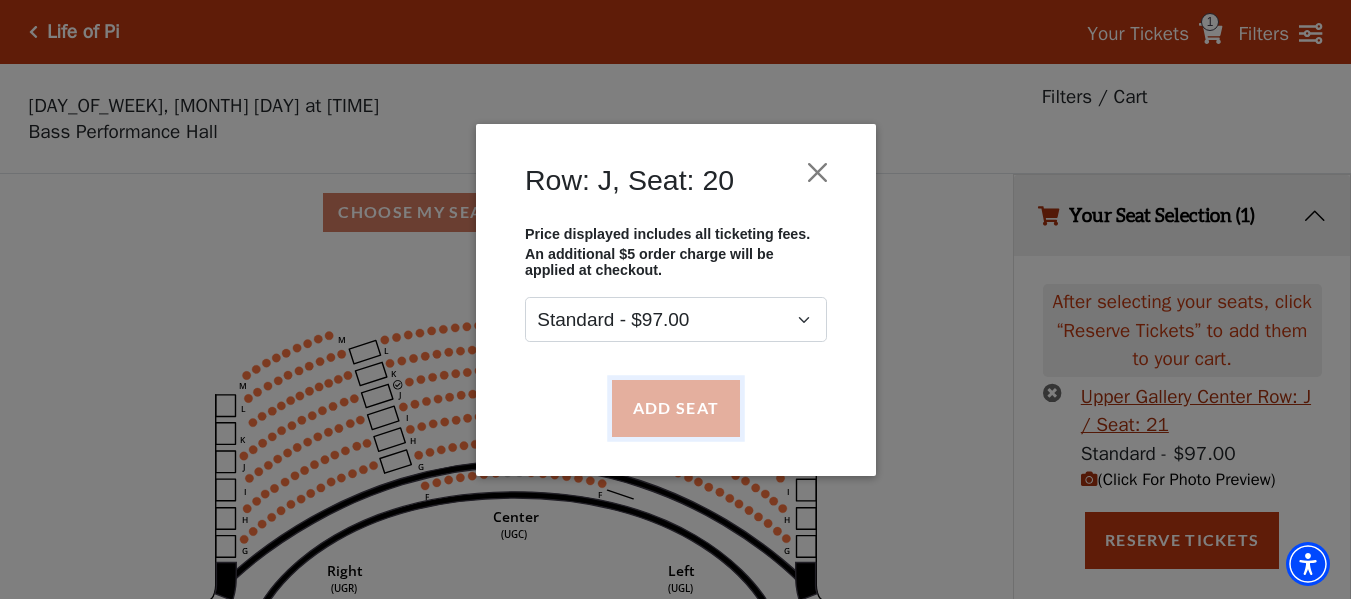click on "Add Seat" at bounding box center (675, 408) 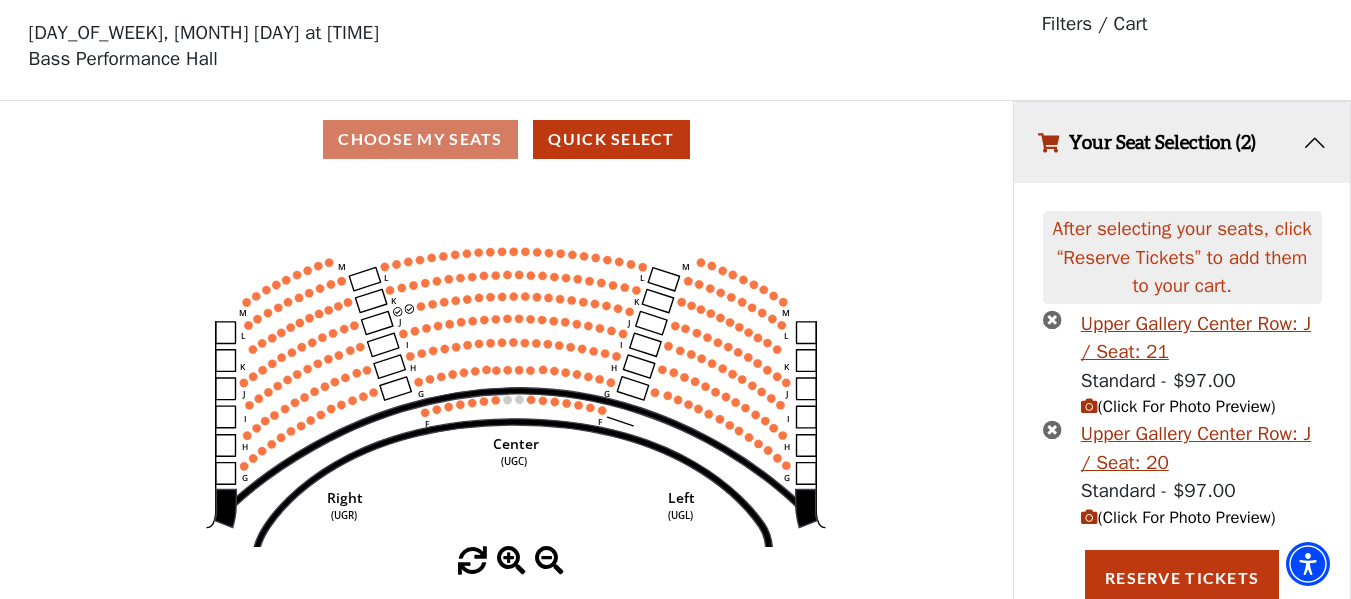 scroll, scrollTop: 80, scrollLeft: 0, axis: vertical 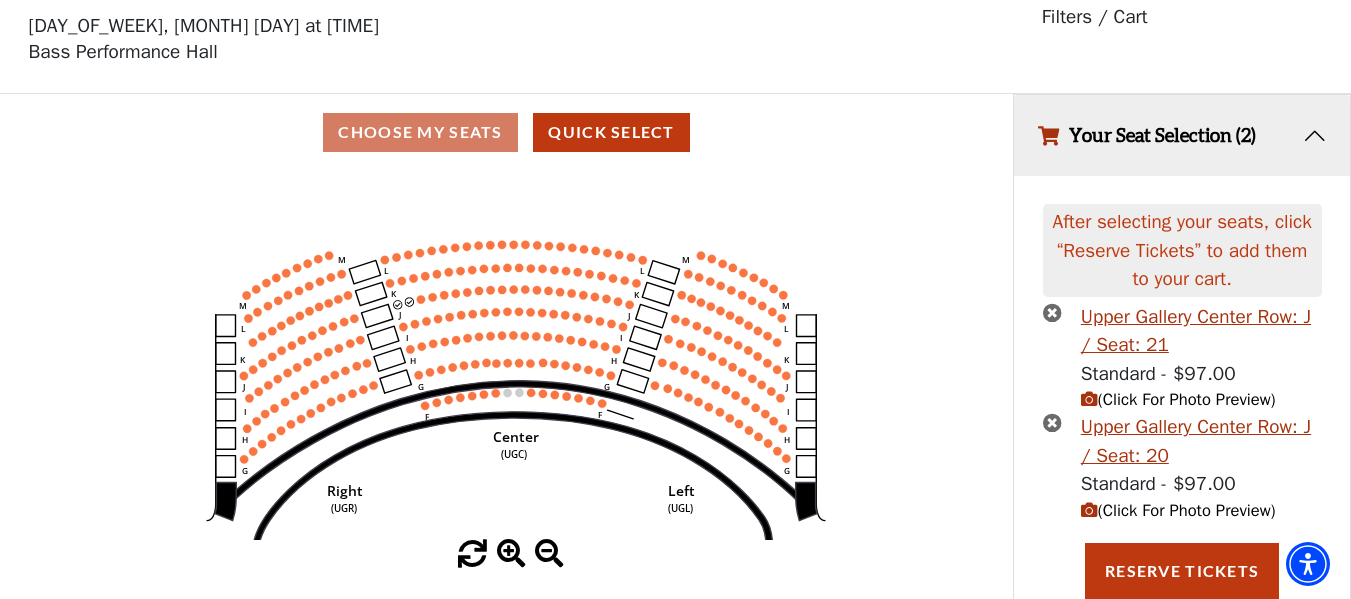 click 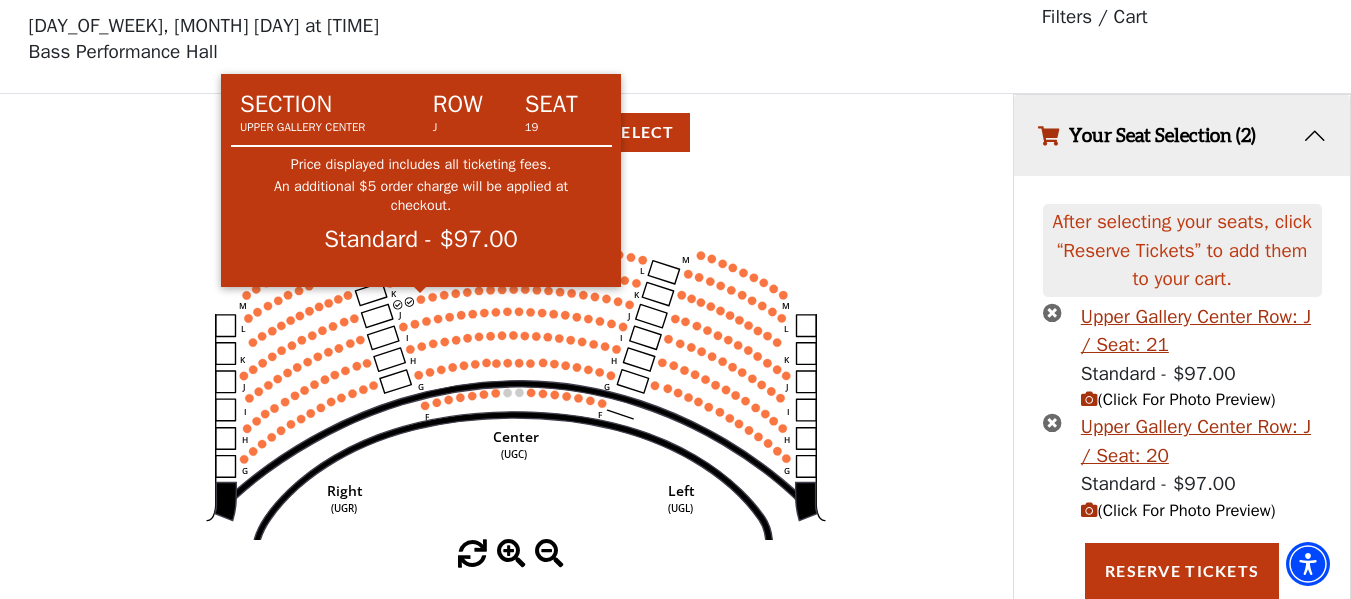 click 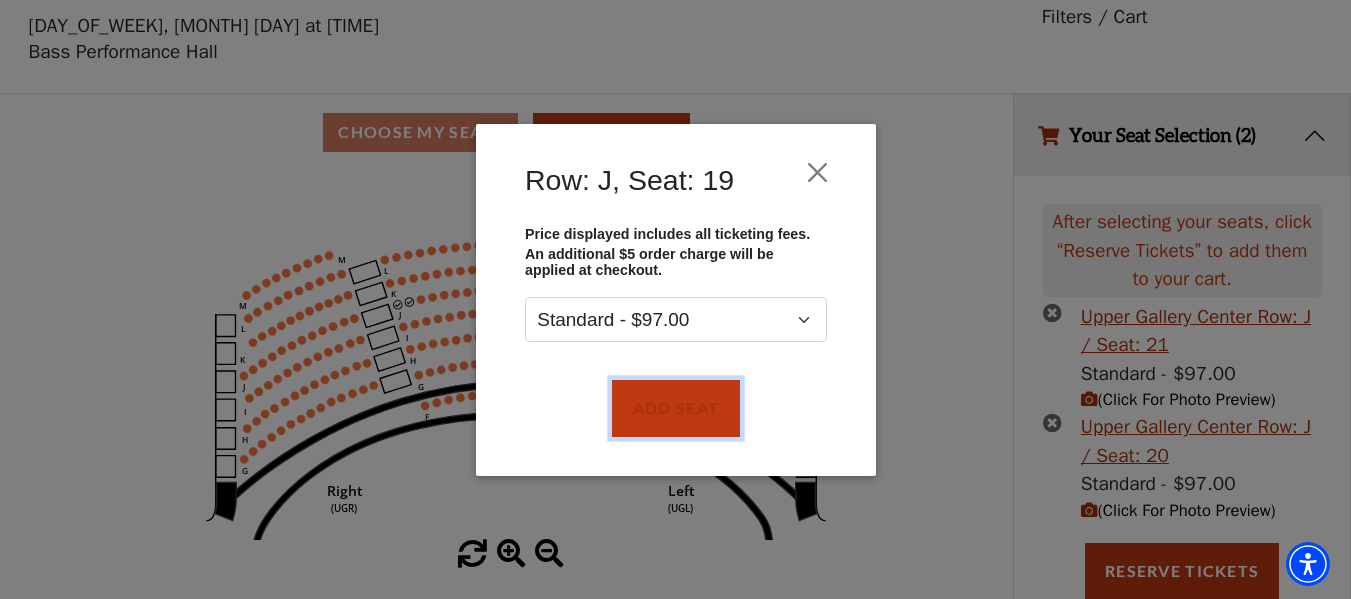 drag, startPoint x: 644, startPoint y: 391, endPoint x: 443, endPoint y: 303, distance: 219.4197 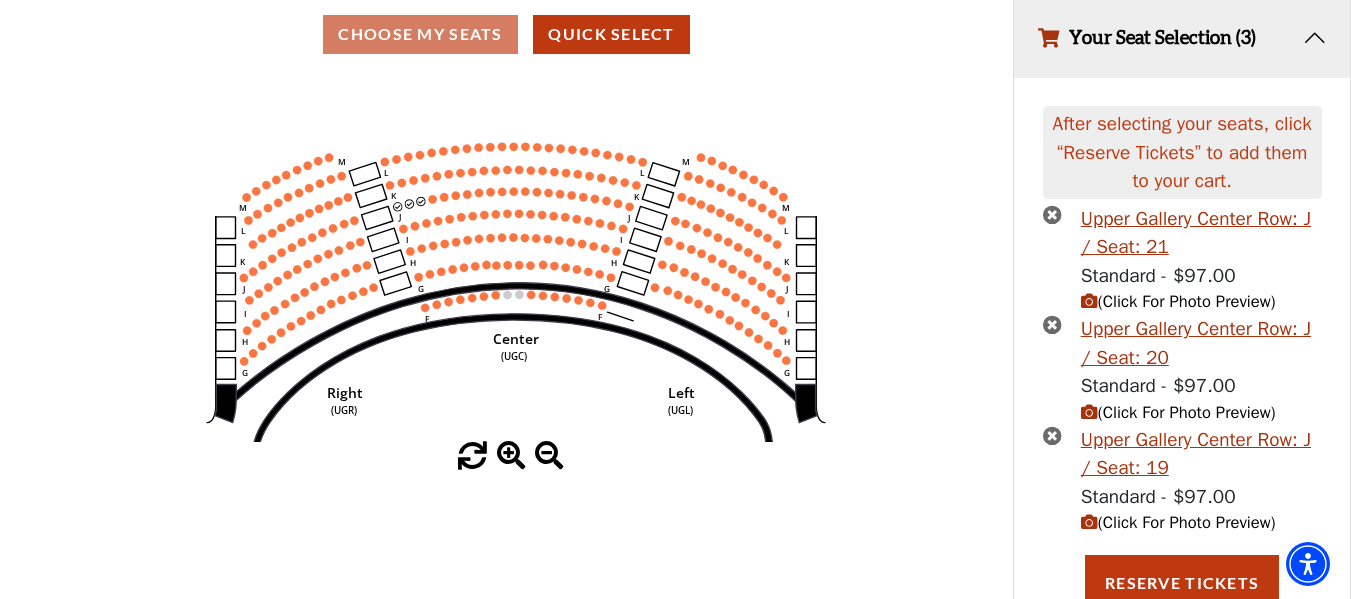 scroll, scrollTop: 191, scrollLeft: 0, axis: vertical 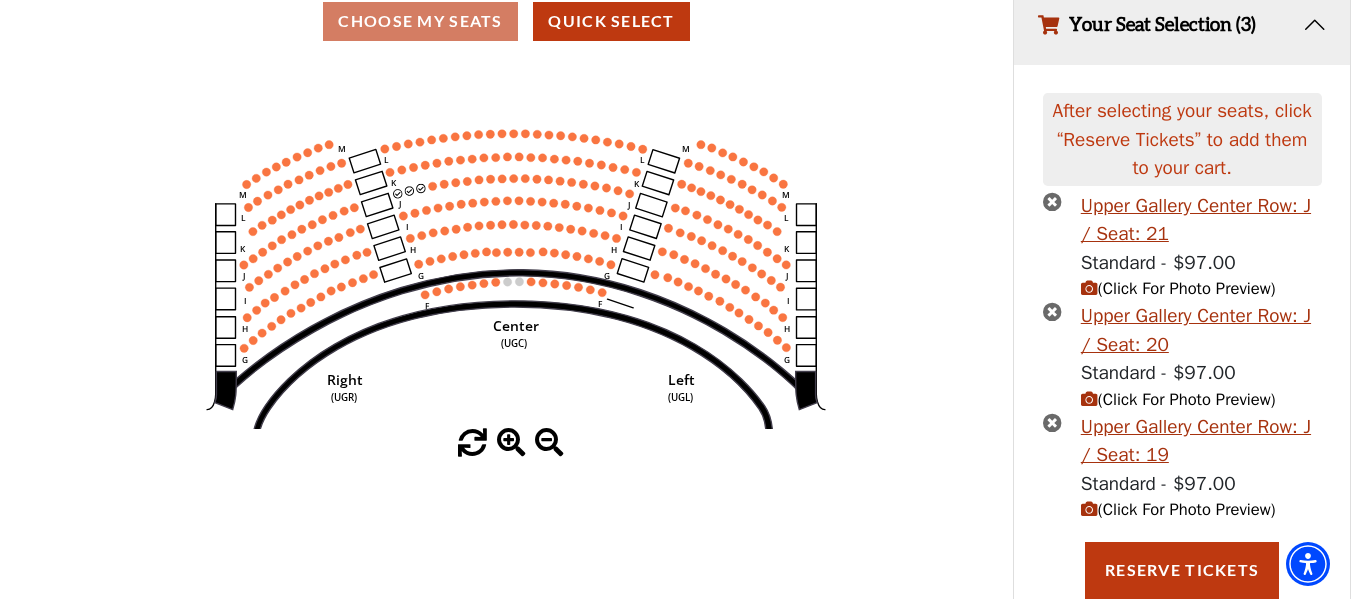 click 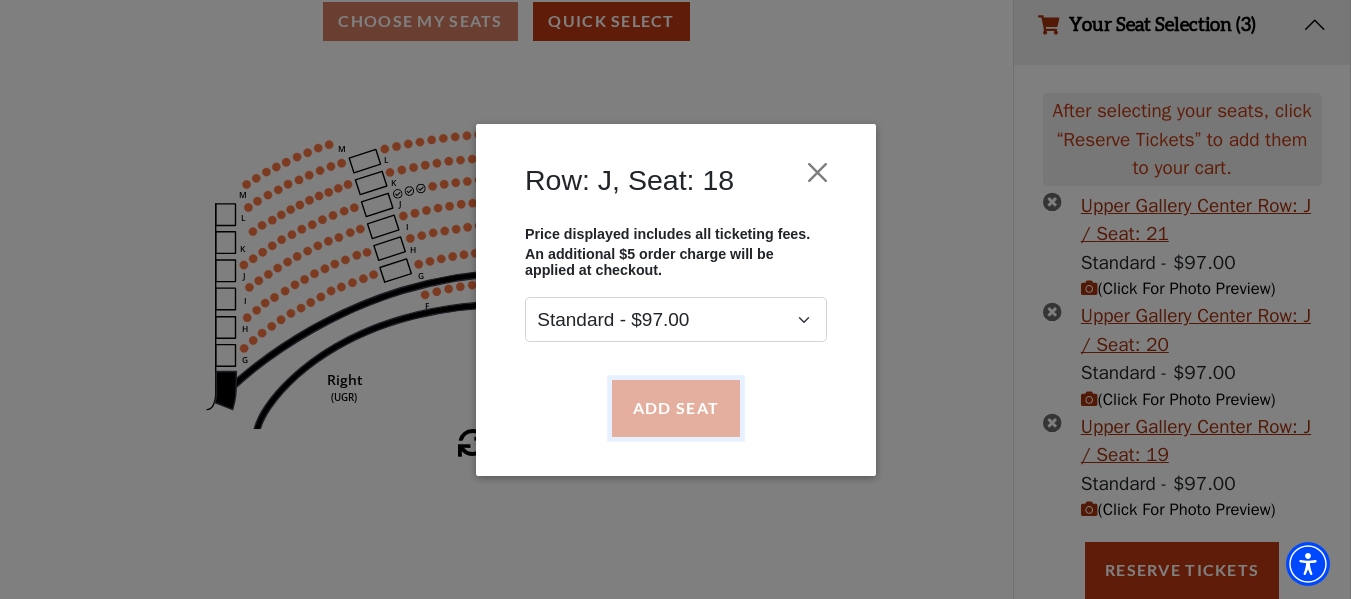 click on "Add Seat" at bounding box center (675, 408) 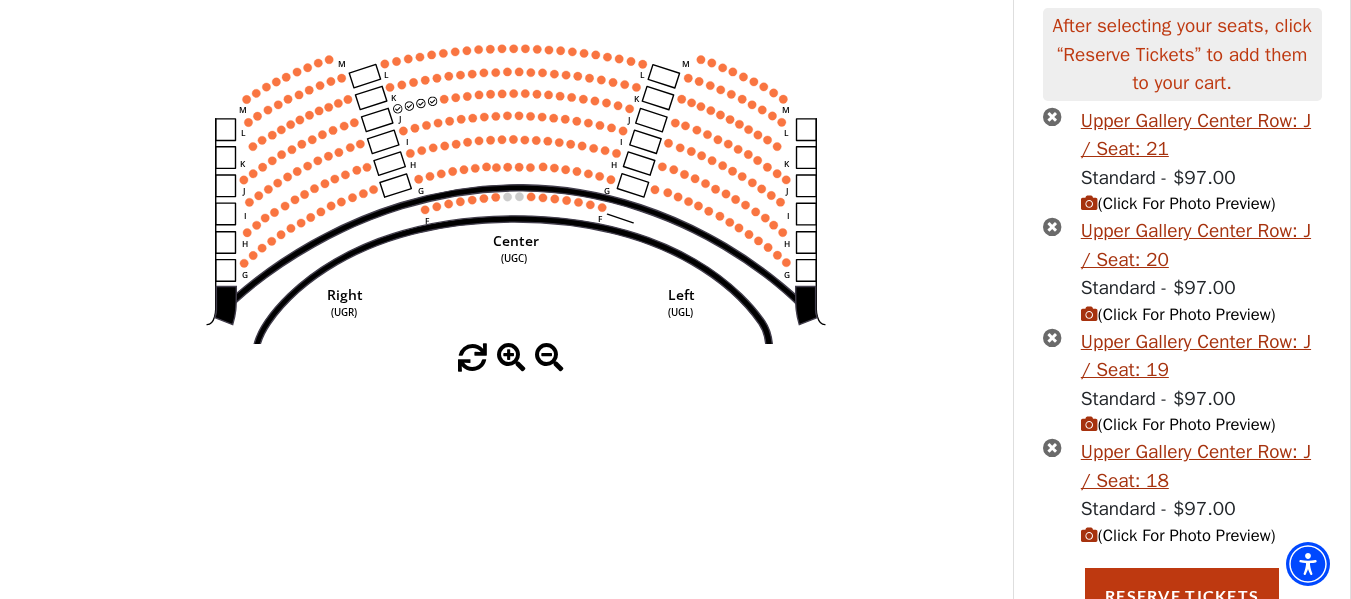 scroll, scrollTop: 301, scrollLeft: 0, axis: vertical 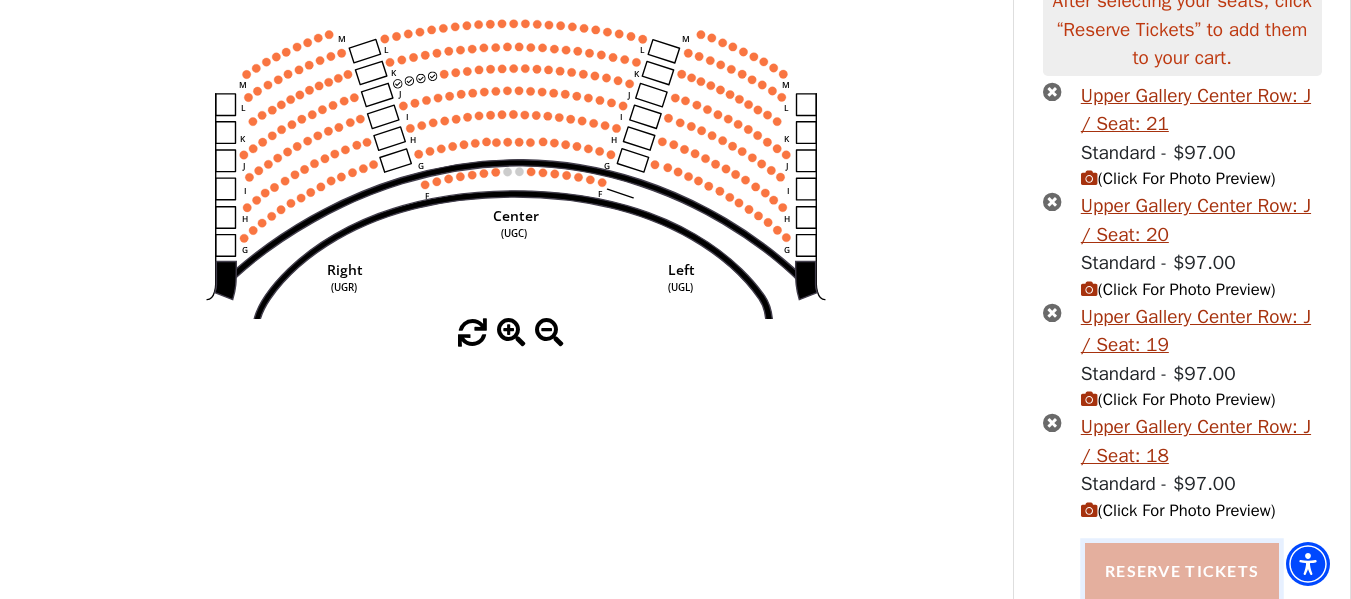 click on "Reserve Tickets" at bounding box center [1182, 571] 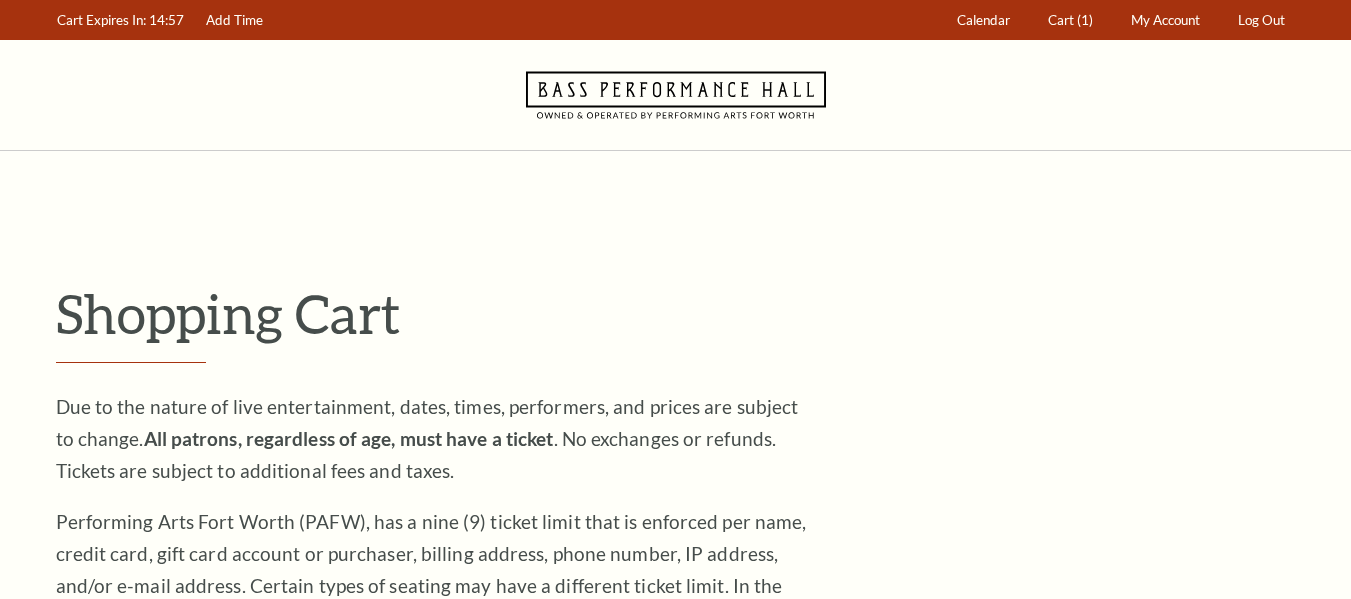 scroll, scrollTop: 0, scrollLeft: 0, axis: both 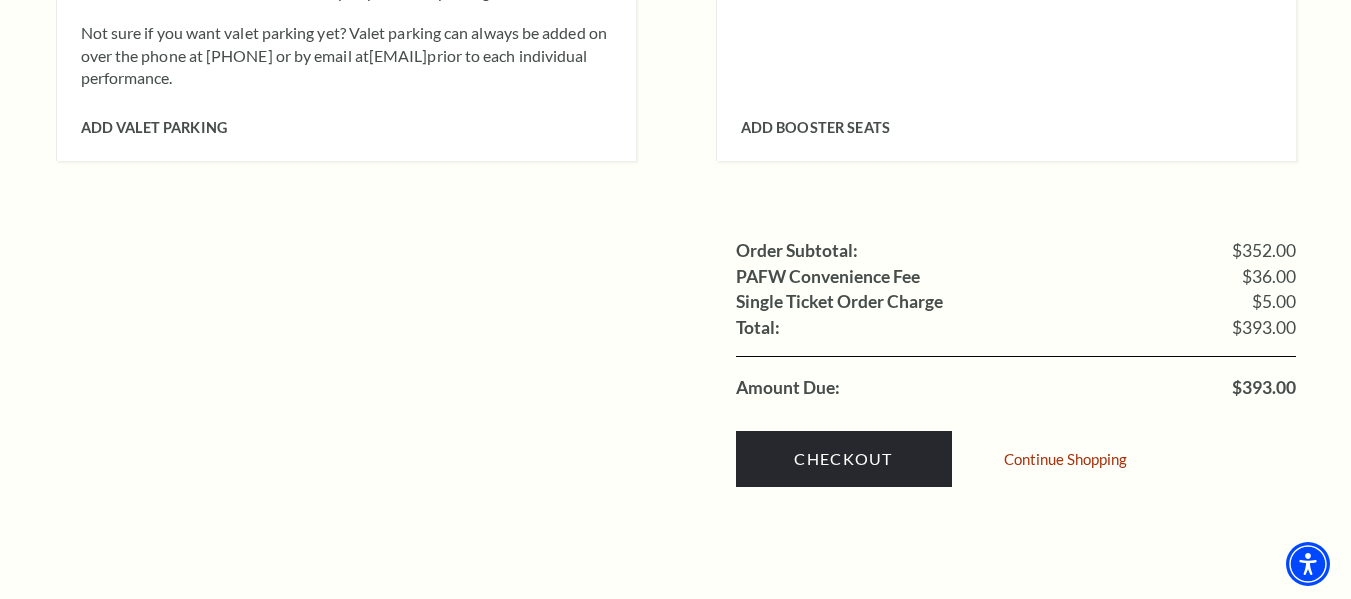 drag, startPoint x: 1364, startPoint y: 106, endPoint x: 1365, endPoint y: 479, distance: 373.00134 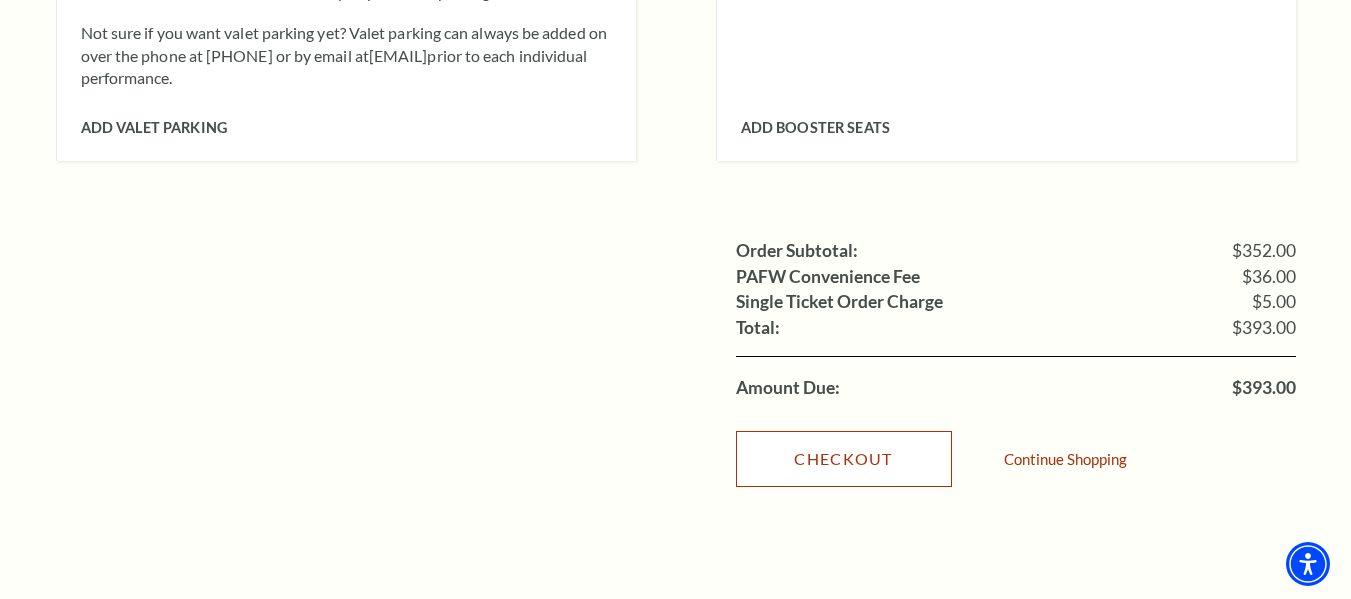 click on "Checkout" at bounding box center [844, 459] 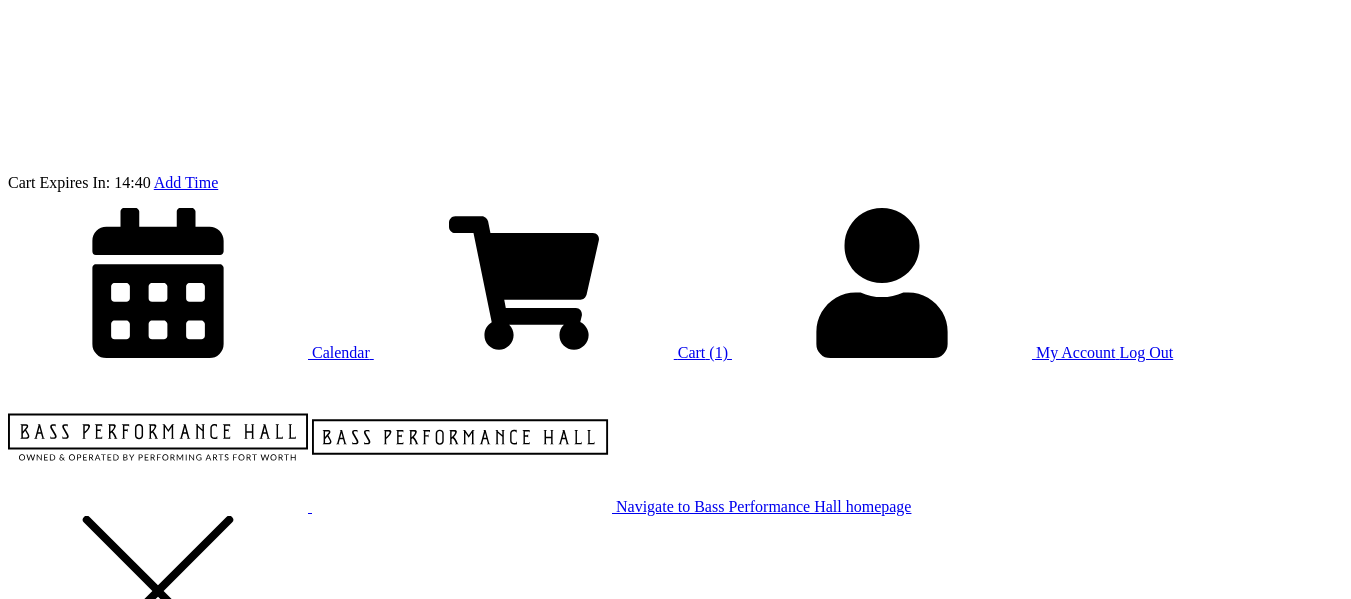scroll, scrollTop: 0, scrollLeft: 0, axis: both 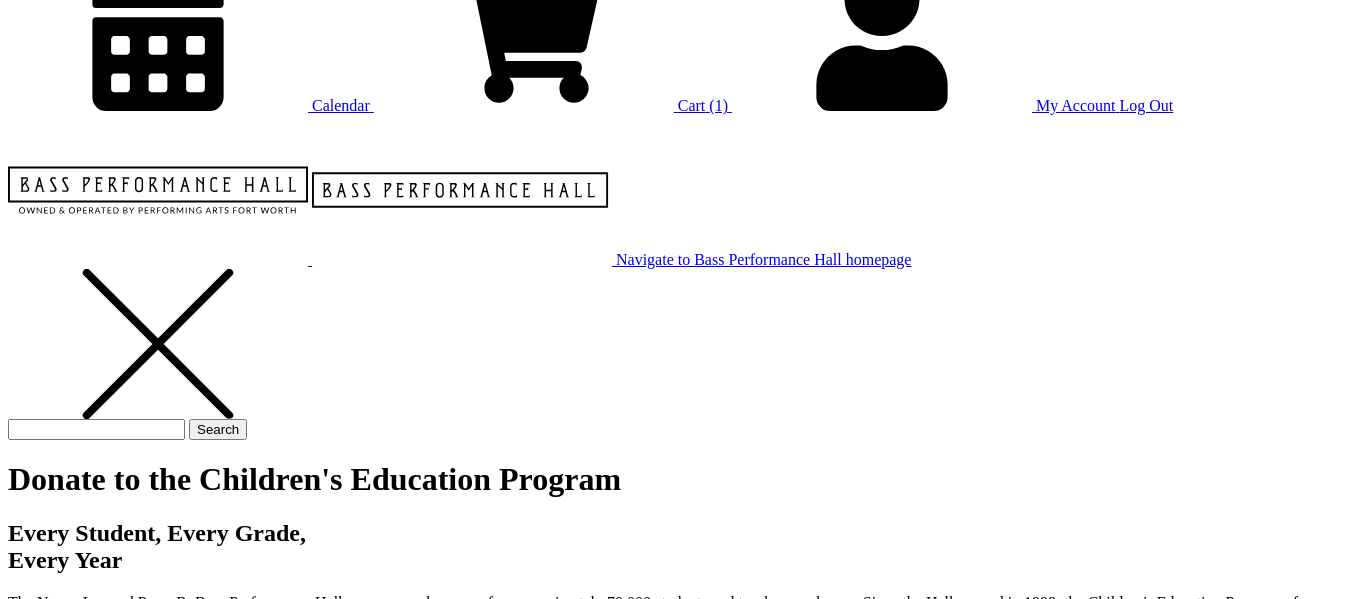 click on "Skip" at bounding box center [225, 1376] 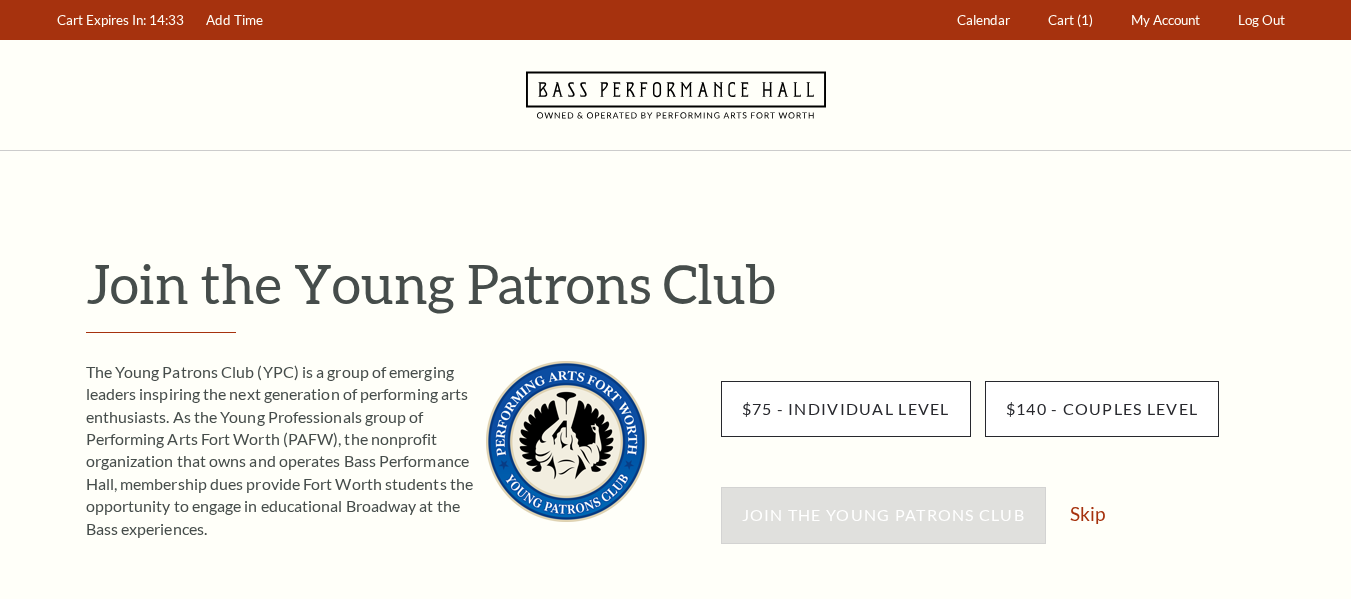 scroll, scrollTop: 0, scrollLeft: 0, axis: both 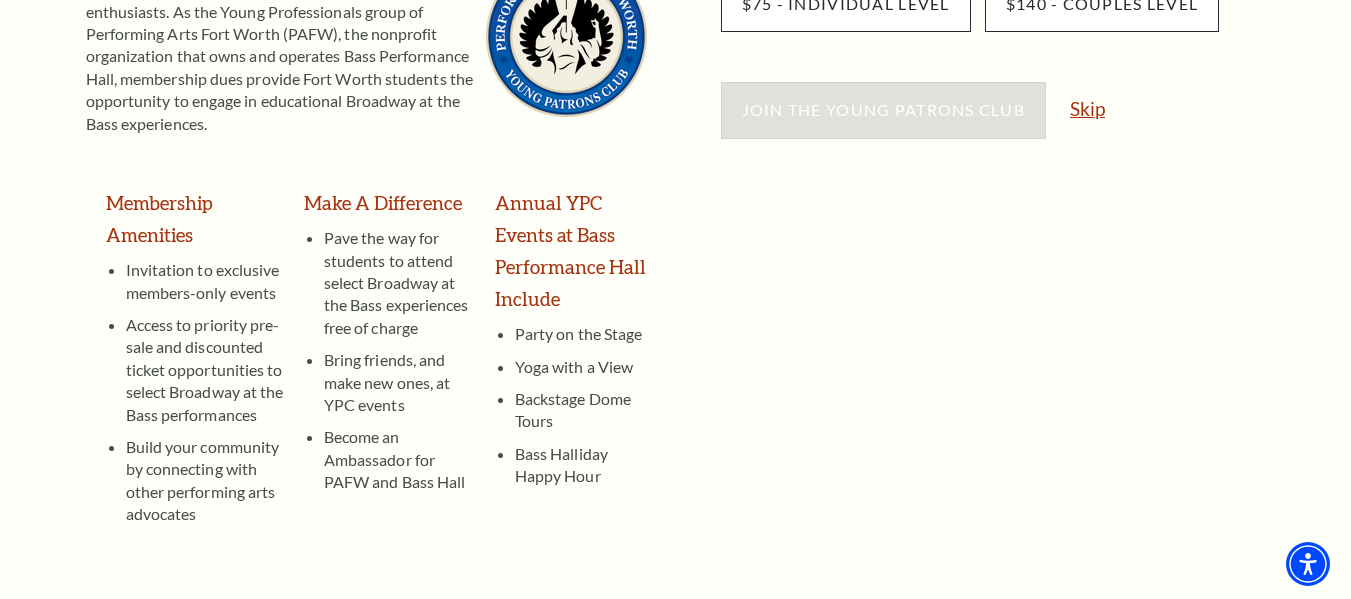 click on "Skip" at bounding box center (1087, 108) 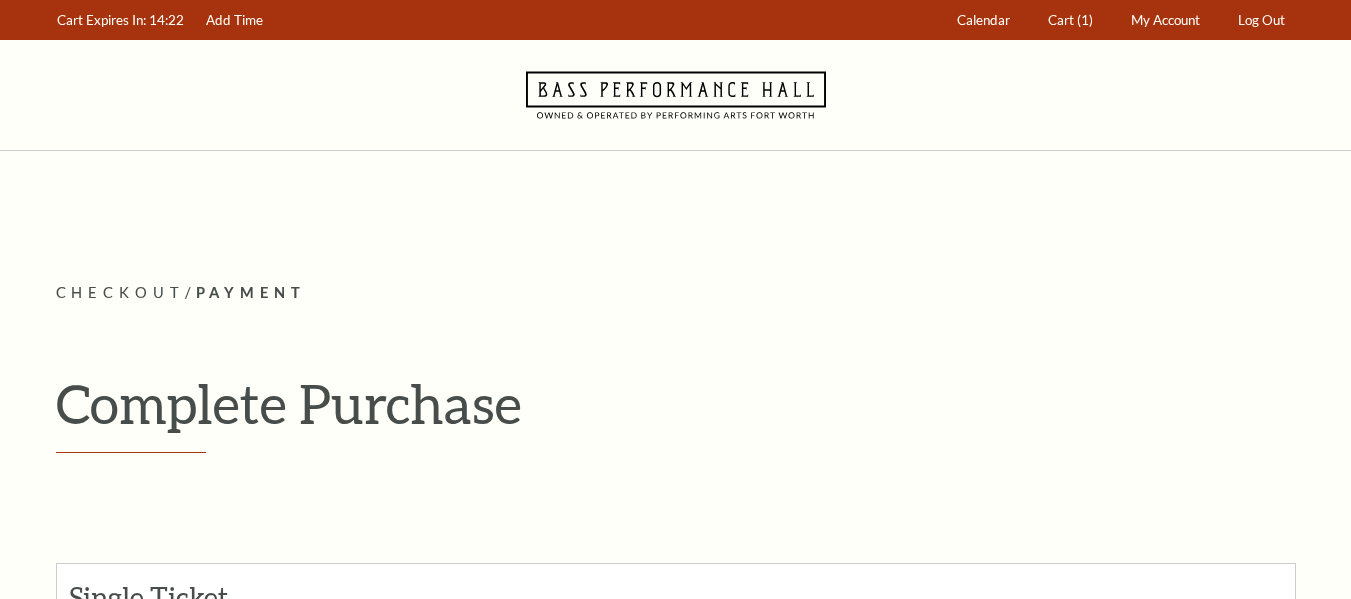 scroll, scrollTop: 0, scrollLeft: 0, axis: both 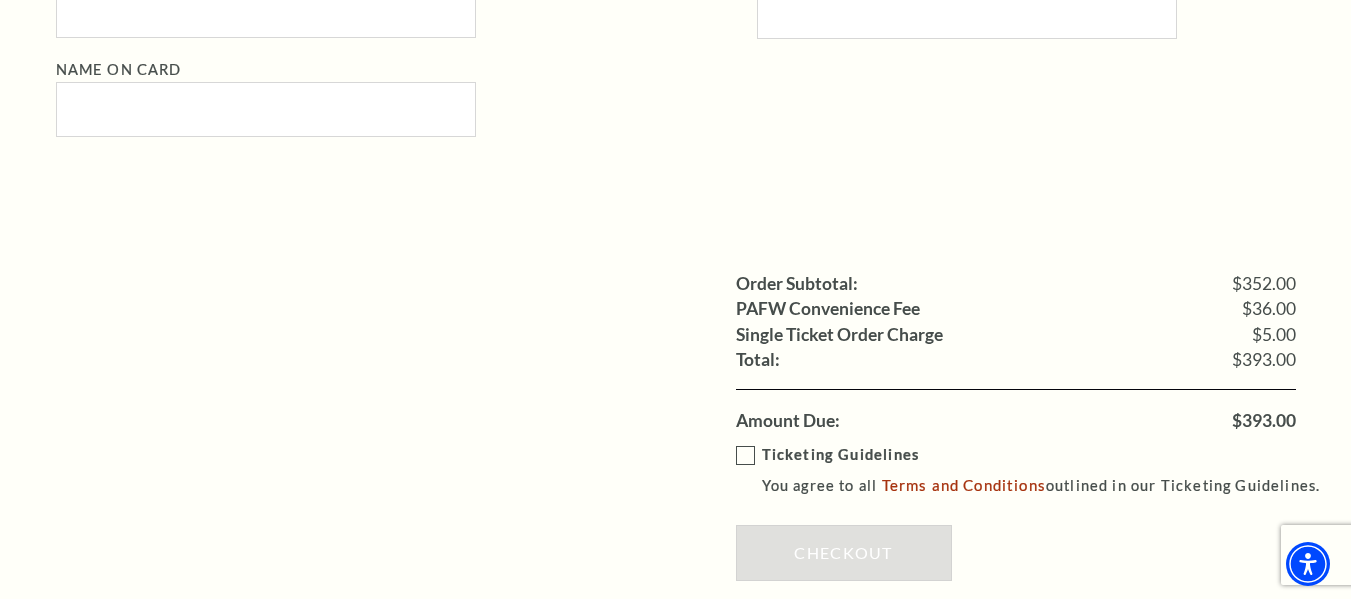 drag, startPoint x: 1357, startPoint y: 54, endPoint x: 1362, endPoint y: 374, distance: 320.03906 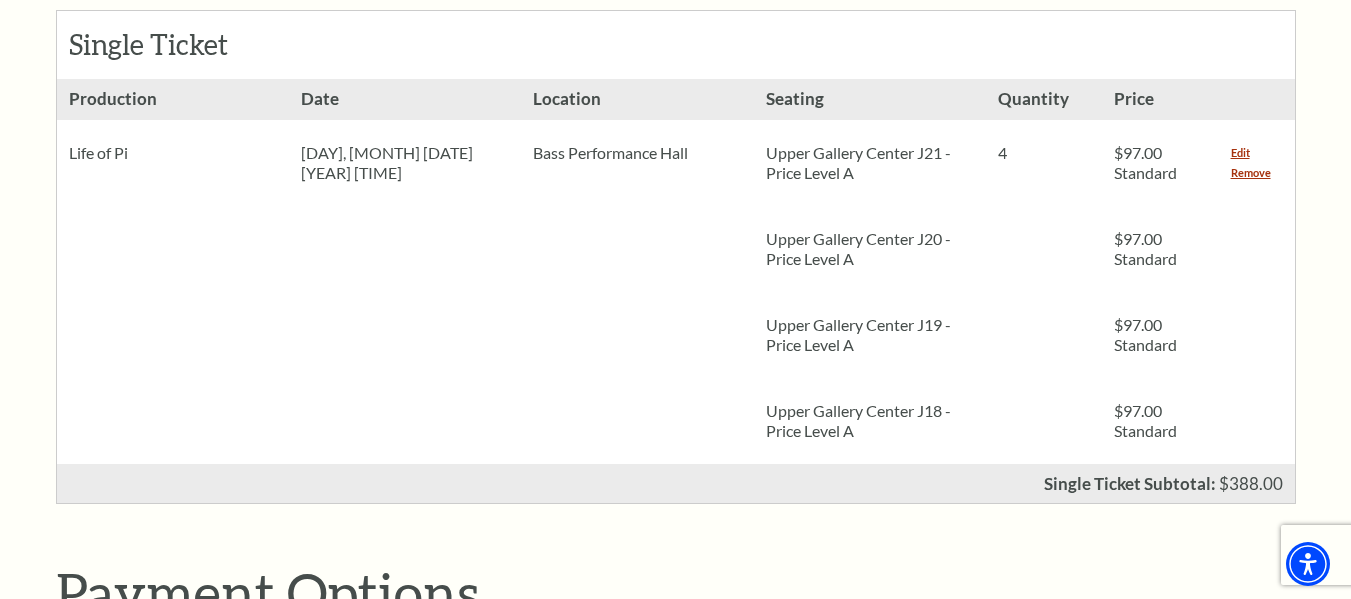 scroll, scrollTop: 663, scrollLeft: 0, axis: vertical 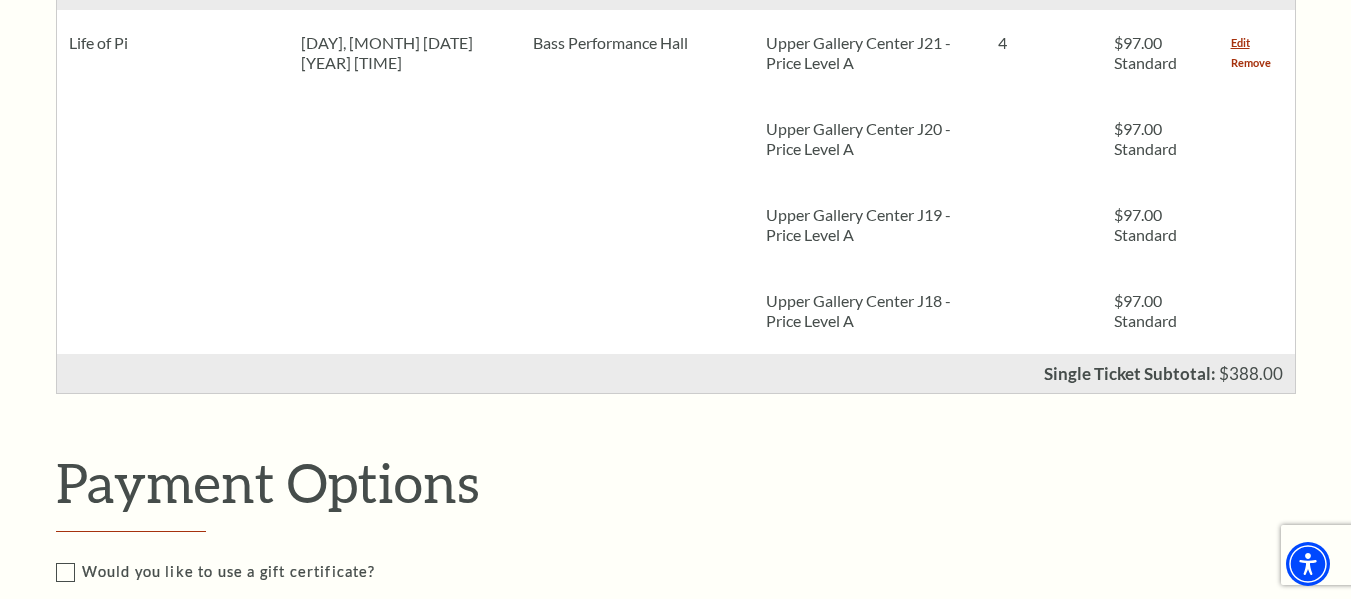 click on "Remove" at bounding box center [1251, 63] 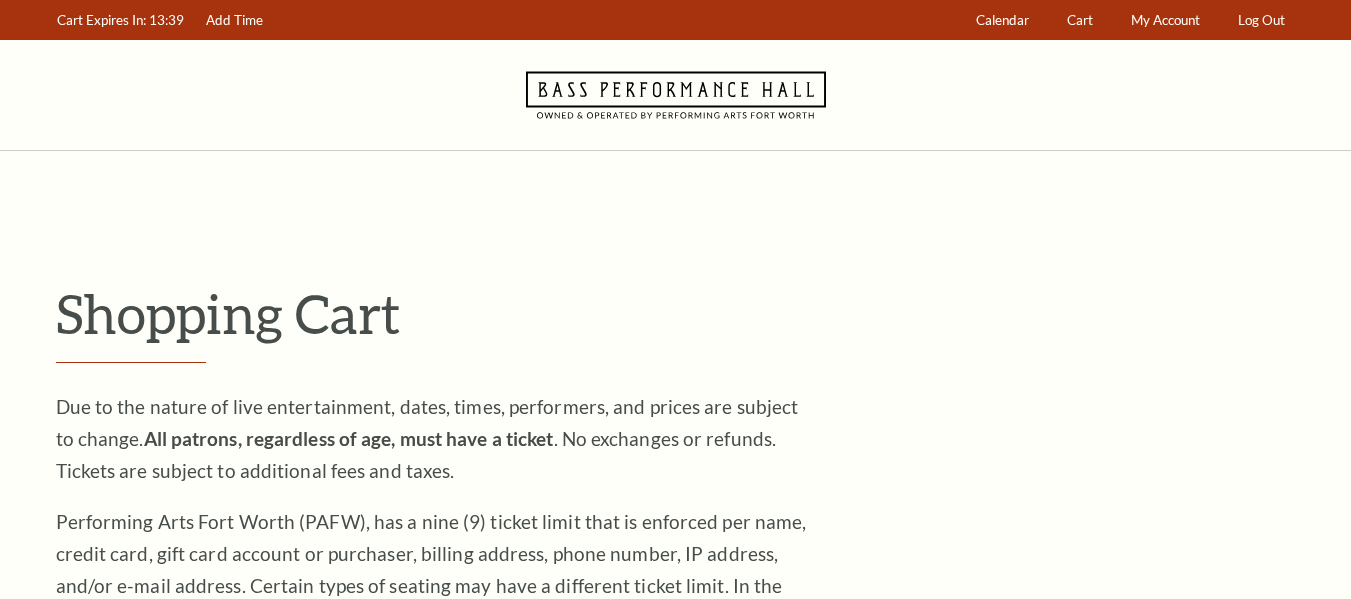 scroll, scrollTop: 0, scrollLeft: 0, axis: both 